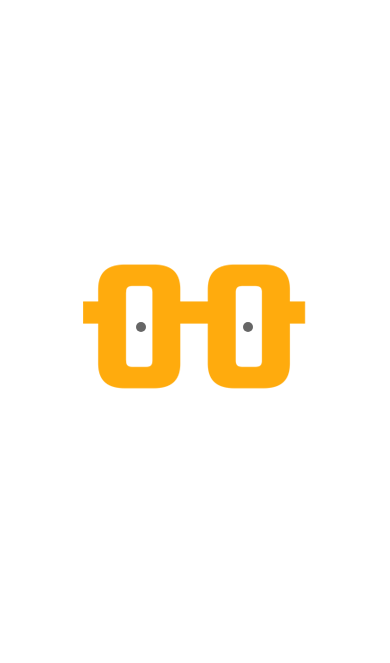 scroll, scrollTop: 0, scrollLeft: 0, axis: both 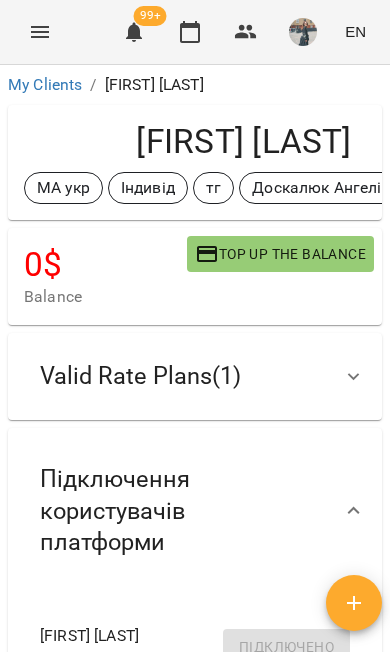 click on "My Clients" at bounding box center (45, 84) 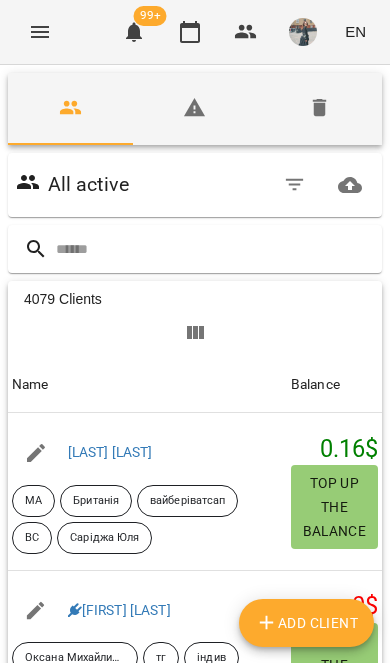 click at bounding box center [215, 249] 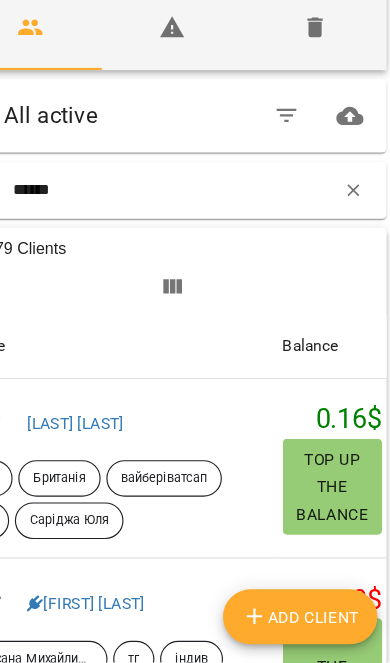 type on "******" 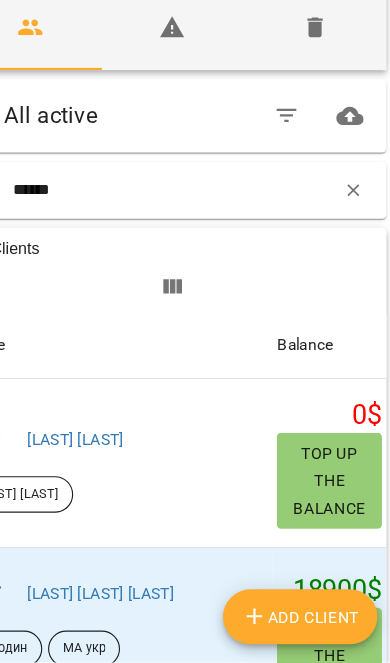 scroll, scrollTop: 1, scrollLeft: 0, axis: vertical 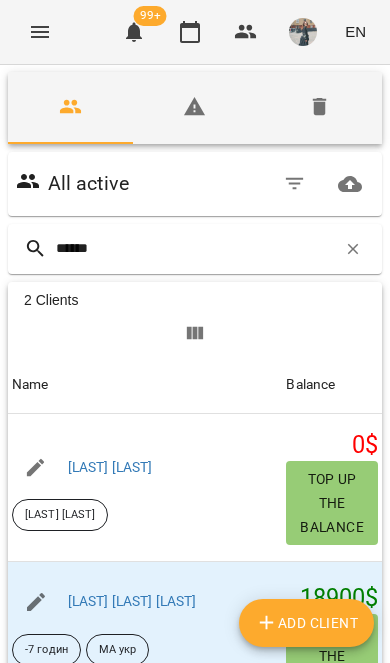 click on "Іщенко Вероніка Ігорівна" at bounding box center (132, 601) 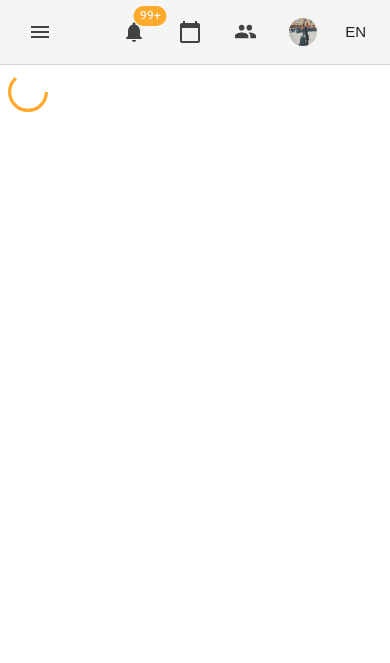 scroll, scrollTop: 0, scrollLeft: 0, axis: both 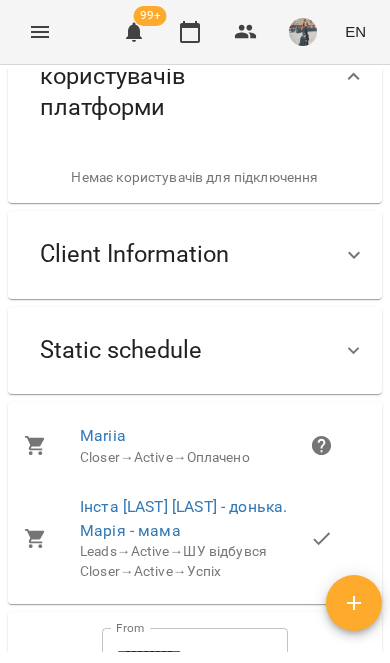 click on "Static schedule" at bounding box center (195, 350) 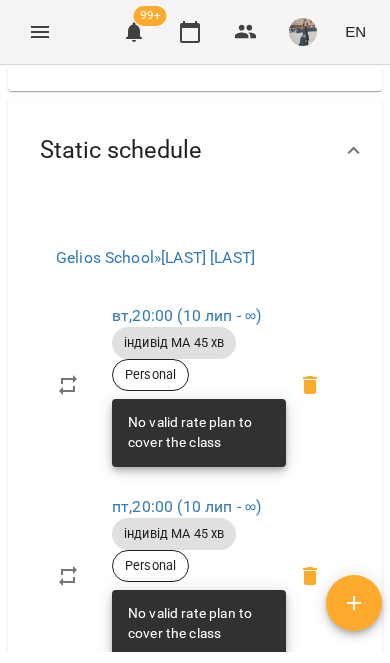 scroll, scrollTop: 610, scrollLeft: 0, axis: vertical 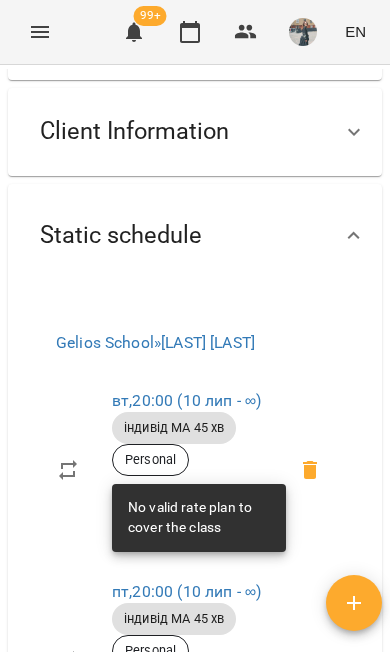 click on "Static schedule" at bounding box center [195, 235] 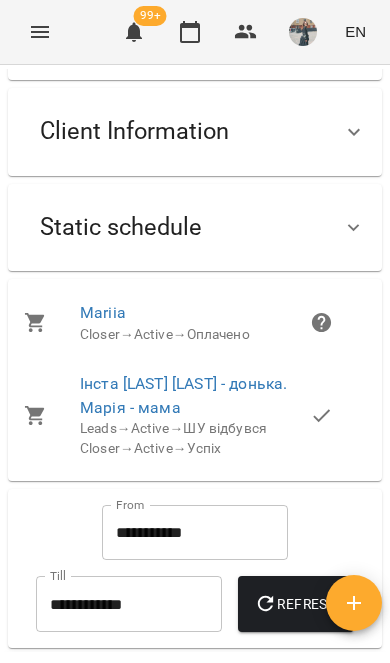 click at bounding box center (354, 228) 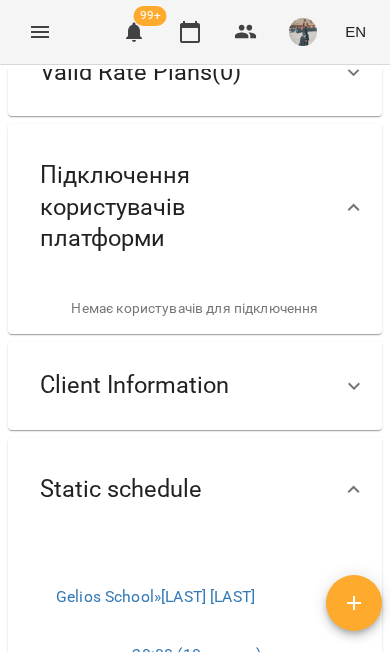 click on "Client Information" at bounding box center (177, 385) 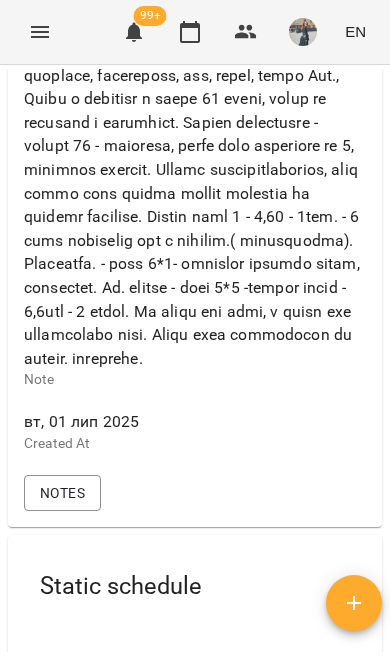 scroll, scrollTop: 1824, scrollLeft: 0, axis: vertical 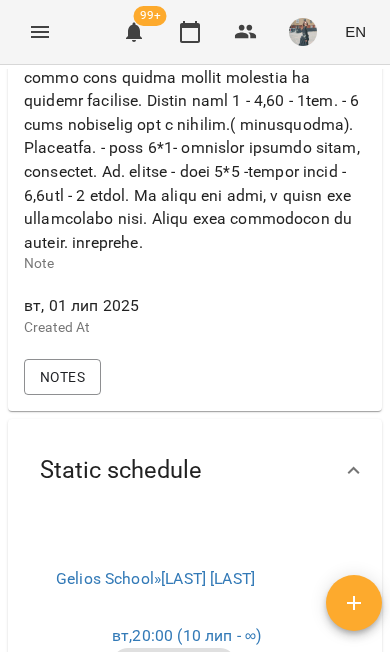 click on "Notes" at bounding box center [62, 377] 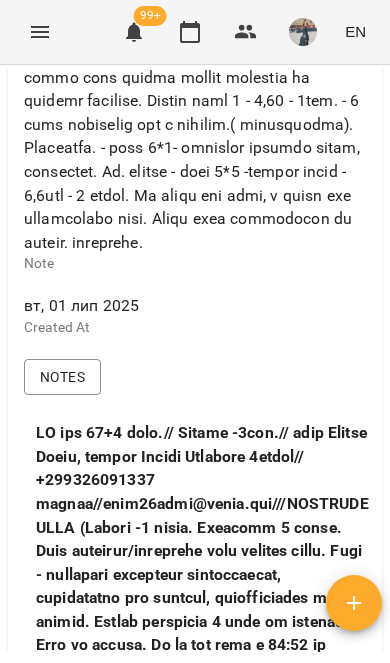 scroll, scrollTop: 1957, scrollLeft: 0, axis: vertical 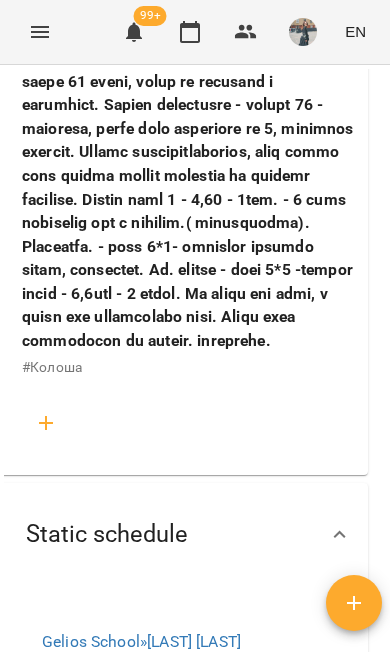 click on "#Колоша" at bounding box center (236, 11) 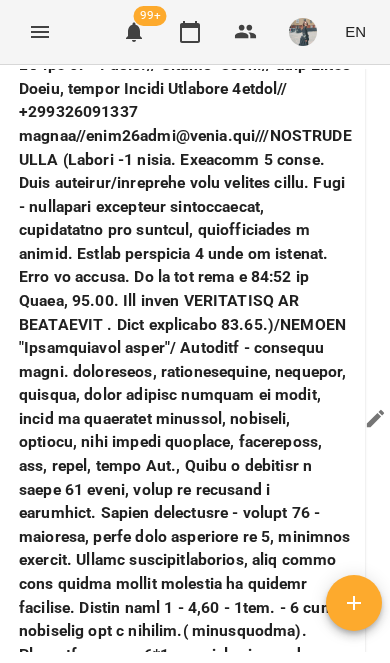 scroll, scrollTop: 2192, scrollLeft: 15, axis: both 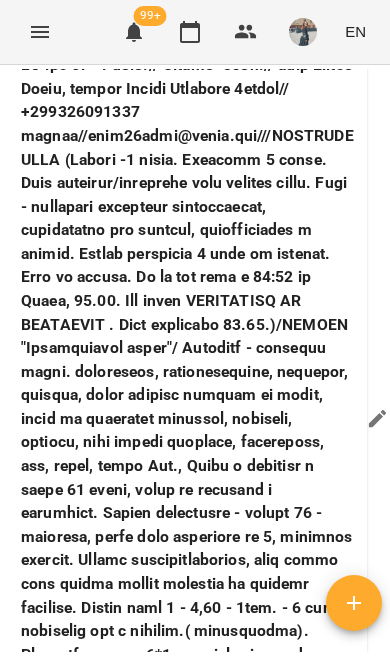 click on "#Колоша" at bounding box center (235, 419) 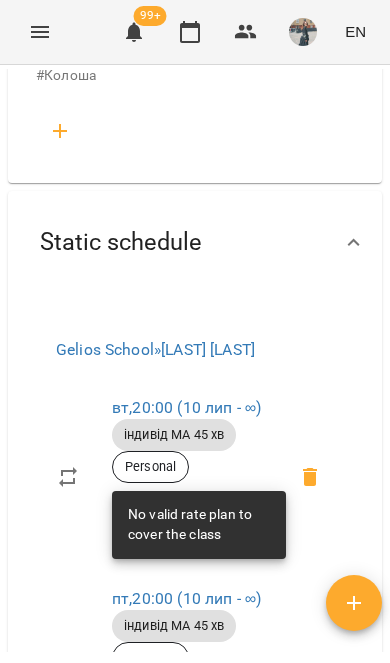 scroll, scrollTop: 2898, scrollLeft: 0, axis: vertical 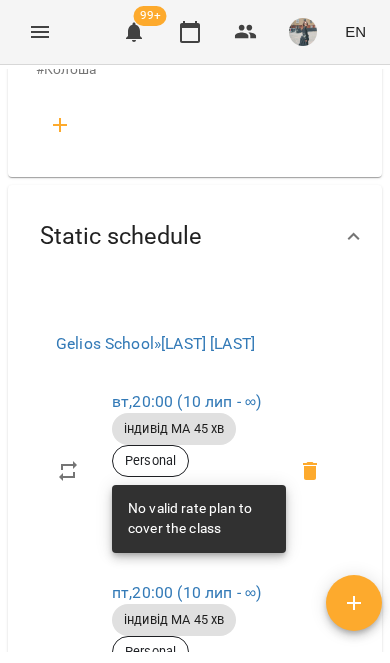 copy on "Вероніка 6 років. Вміє додавати/віднімати одно цифрові числа. Мета - покращити швидкість обчислювання, попрацювати над логікою, концентрацією і памятю. Готові займатись 2 рази на тиждень. Ціни не питала. Ма на укр мові о 18:00 по Києву, 03.07. Нік інста TRAVELLING IS LIFESTYLE . Дата звернення 01.07.)/РІВЕНЬ "Арифметичний старт"/ Дівчинка  - повілько схопл. інформацію, комунікабельна, неуважна, крутько, буває складно всидіти на місці, рахує на пальчиках повільно, актиивна, телефон, ютуб любить дивитися, гімнастика, хор, балет, кукла Лол.,  Додає і віднімає в межах 10 гарно, буває не впевнена у відповіді. Абакус спробували - вмежах 10 - непогано, більш менш зрозуміла до 6,  показала рахунок.  Класно сконцентрувалася, коли треба було шукати різних тваринок на великій картинці. Знайди пару 8 - 1,12 - 2пом. - 2 рази однаковий час і помилки.( сподобалось). Мнемотехн. - поле 3*3- складали історії разом, старалася.  Зн. ккішку - поле 3*3 -робили разом - 3,5сек - 3 кроки. На уроці був тато, в кінці вже приєдналася..." 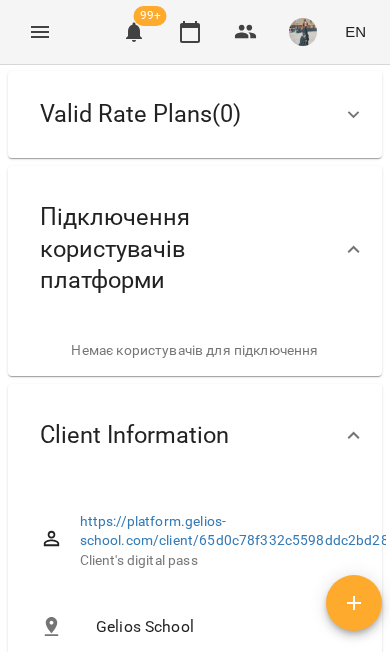scroll, scrollTop: 74, scrollLeft: 0, axis: vertical 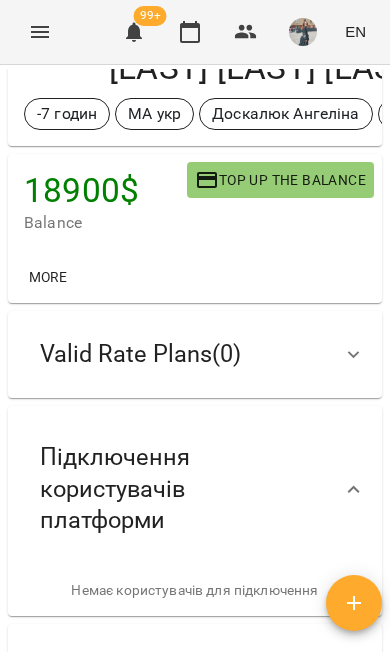 click on "Valid Rate Plans ( 0 )" at bounding box center [195, 354] 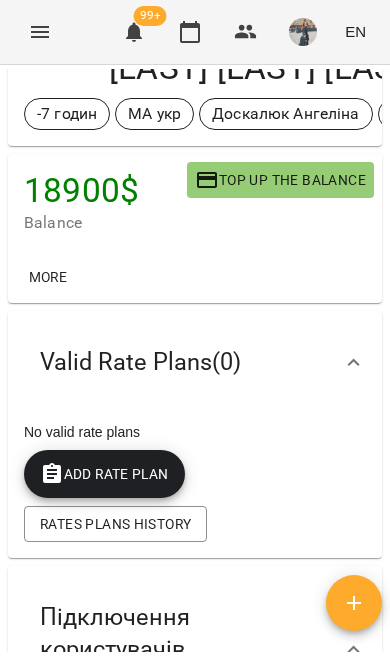 click on "Add Rate plan" at bounding box center [104, 474] 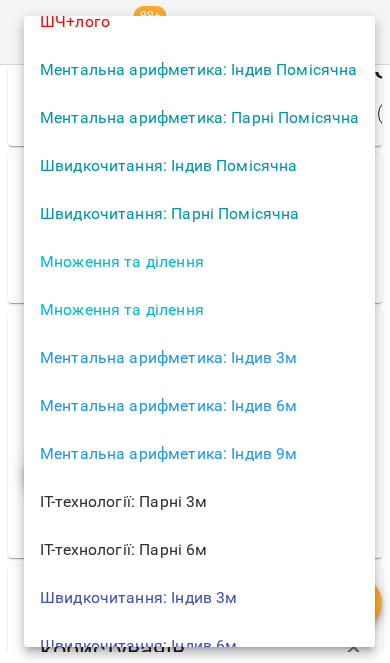 scroll, scrollTop: 218, scrollLeft: 0, axis: vertical 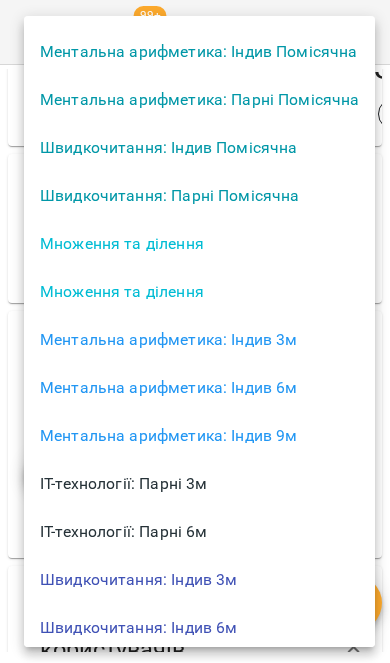 click on "Ментальна арифметика: Індив 3м" at bounding box center (199, 340) 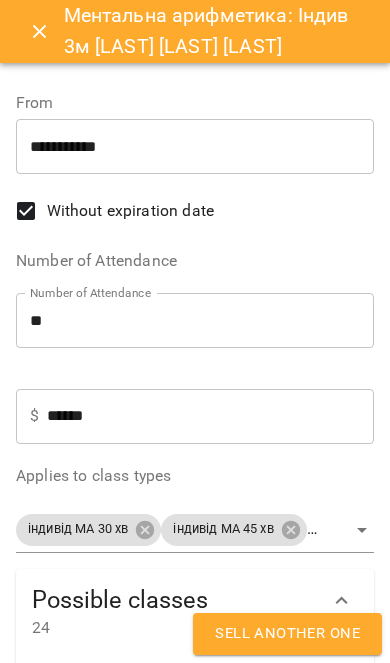 click on "******" at bounding box center (210, 416) 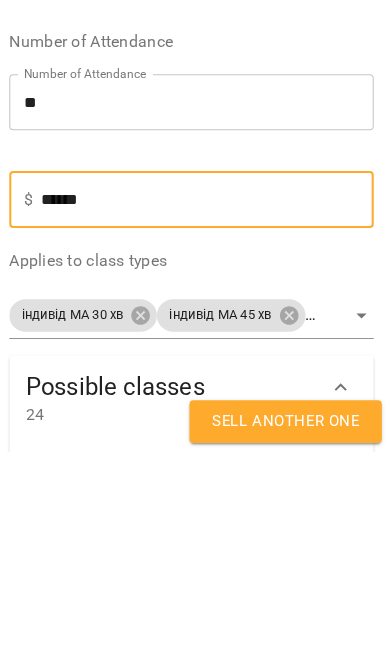 click on "******" at bounding box center [210, 416] 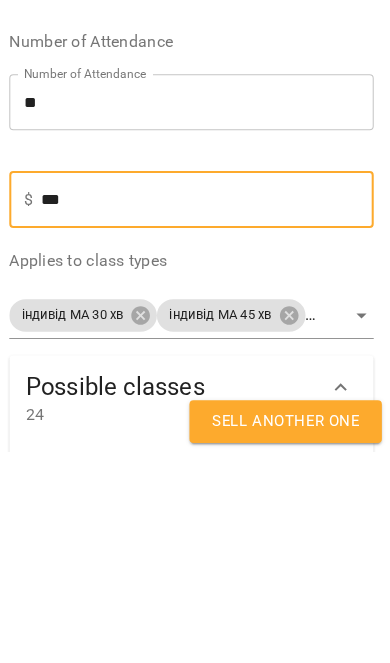 type on "**" 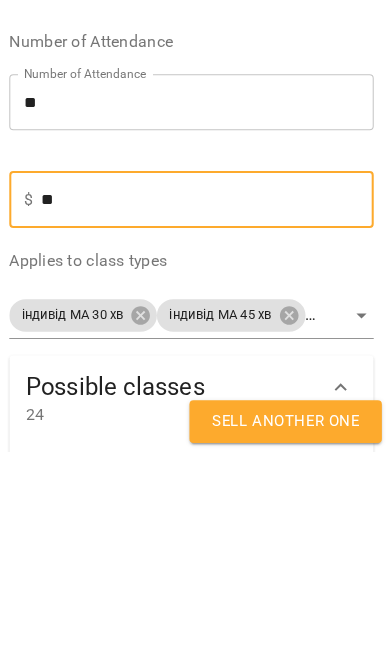 type on "****" 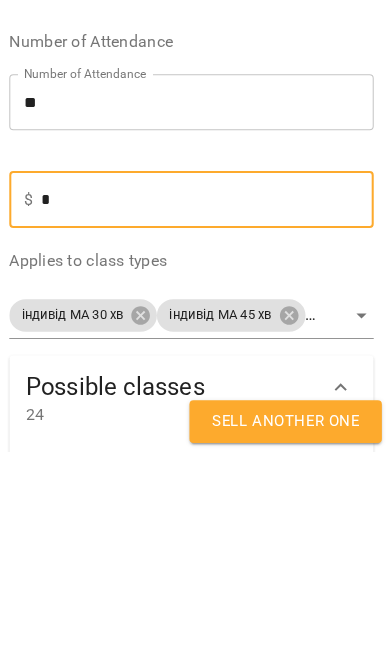 type on "***" 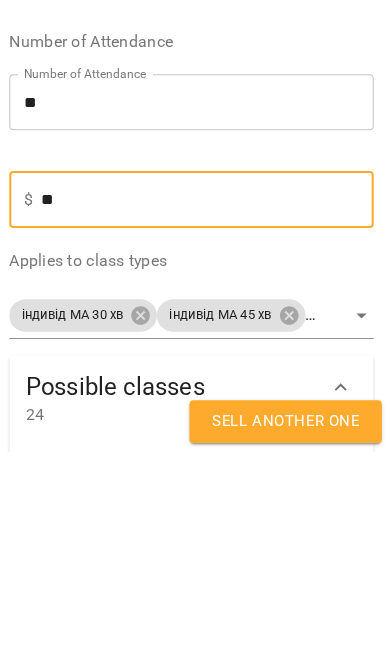 type on "****" 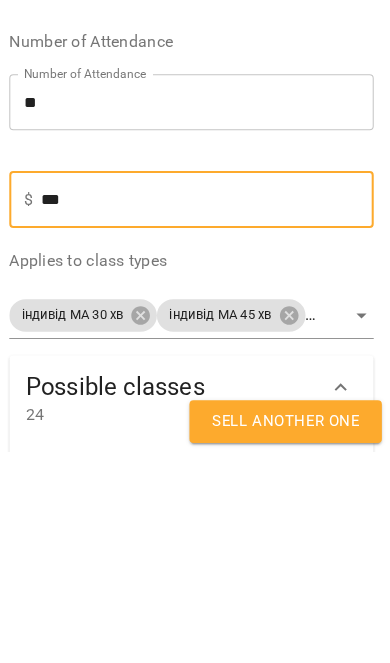 type on "*****" 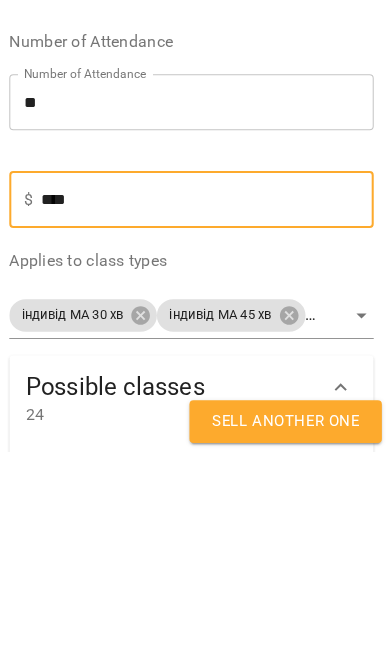 type on "*****" 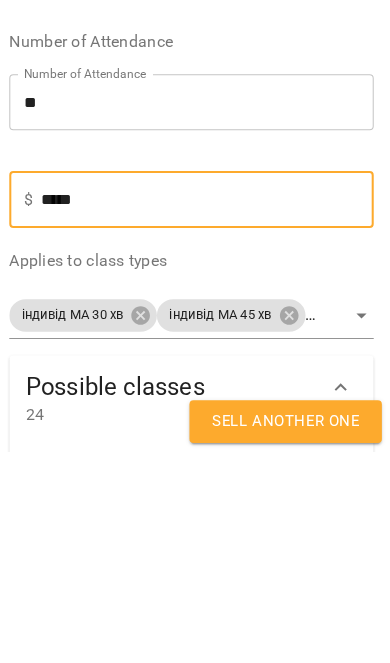 type on "*****" 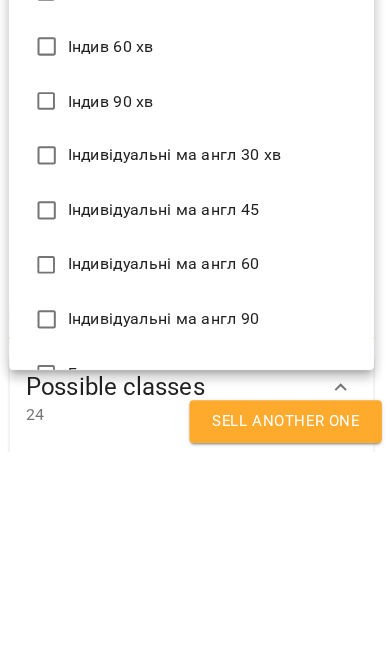 scroll, scrollTop: 1680, scrollLeft: 0, axis: vertical 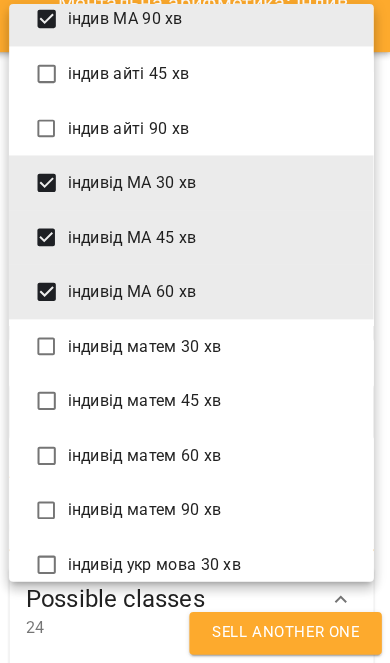 click on "індивід МА 30 хв" at bounding box center (195, 192) 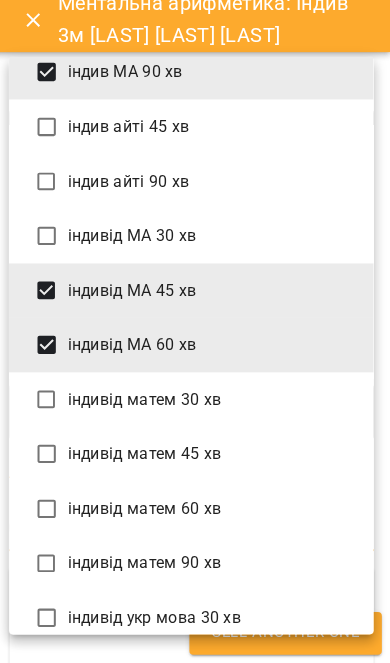 click on "індивід МА 60 хв" at bounding box center (195, 351) 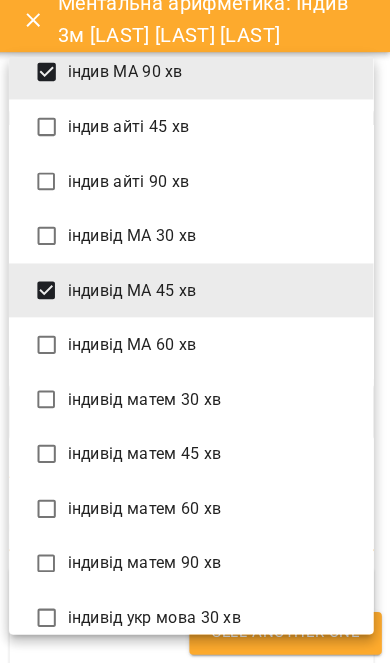 click on "індив МА 90 хв" at bounding box center [195, 83] 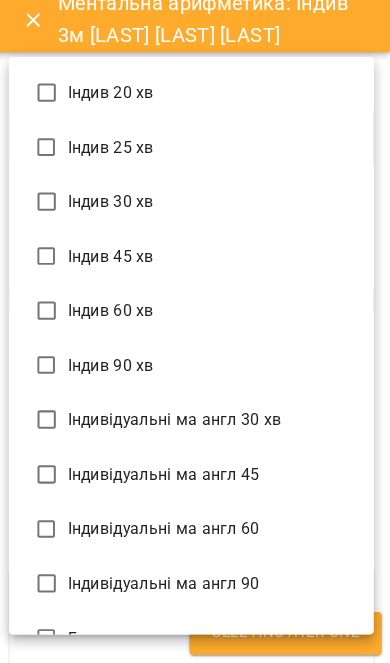 scroll, scrollTop: 0, scrollLeft: 0, axis: both 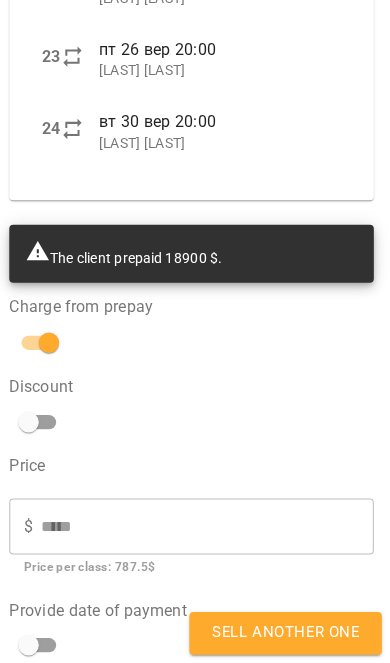 click on "Sell another one" at bounding box center [287, 634] 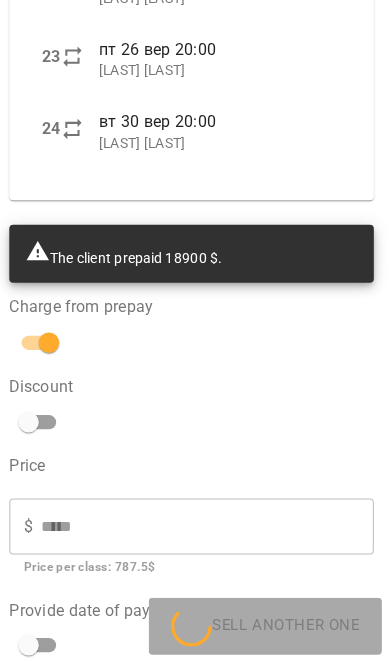 scroll, scrollTop: 473, scrollLeft: 0, axis: vertical 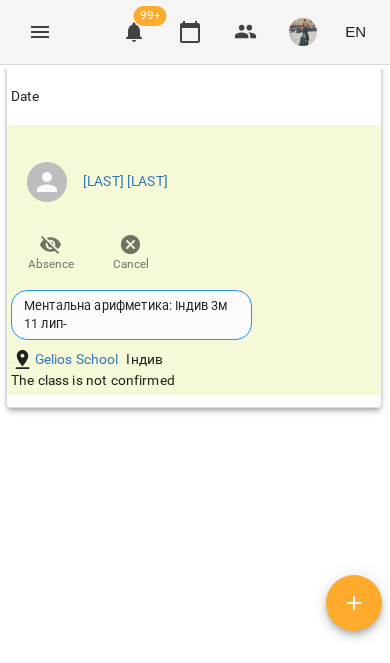 click 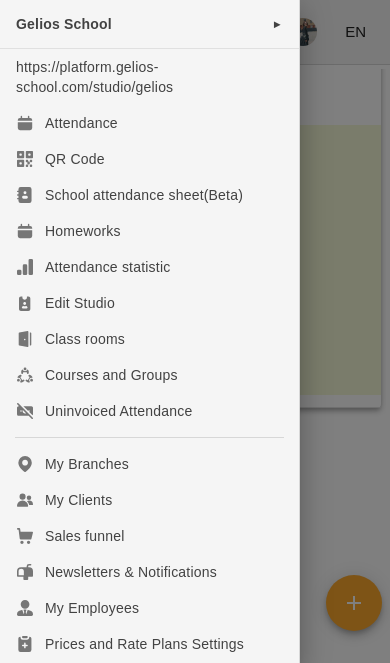 click on "My Clients" at bounding box center (149, 500) 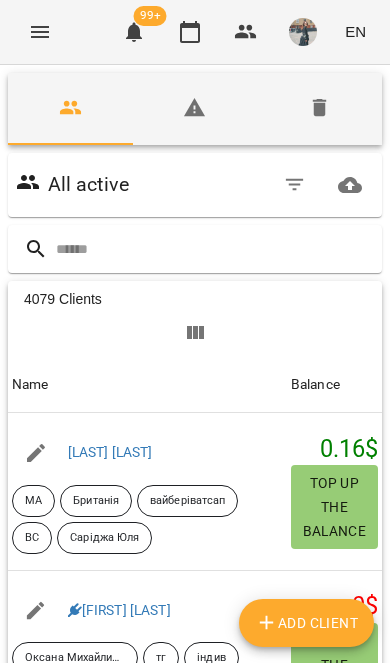 click at bounding box center (195, 249) 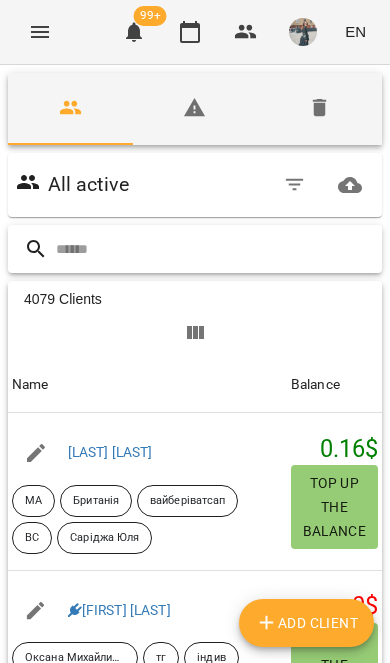 click at bounding box center [215, 249] 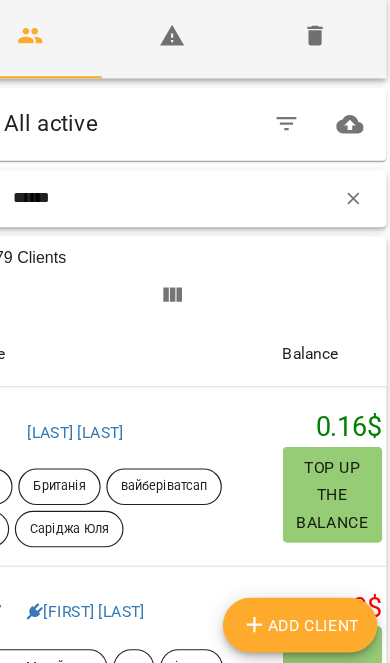 type on "******" 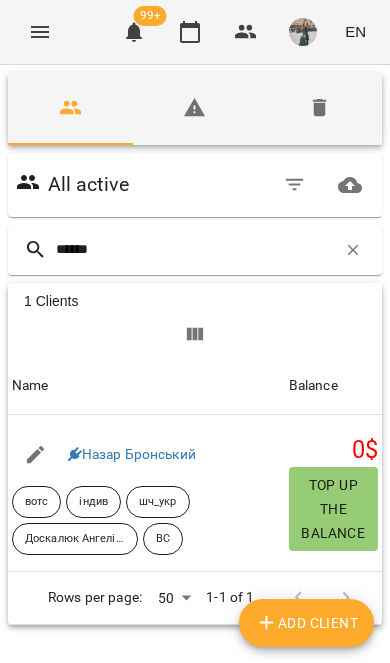 click at bounding box center [75, 455] 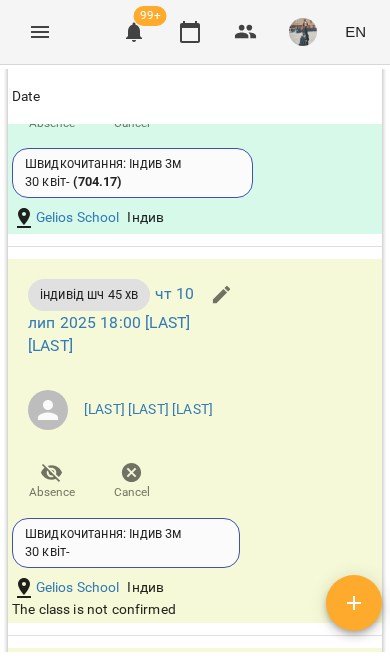 scroll, scrollTop: 1848, scrollLeft: 0, axis: vertical 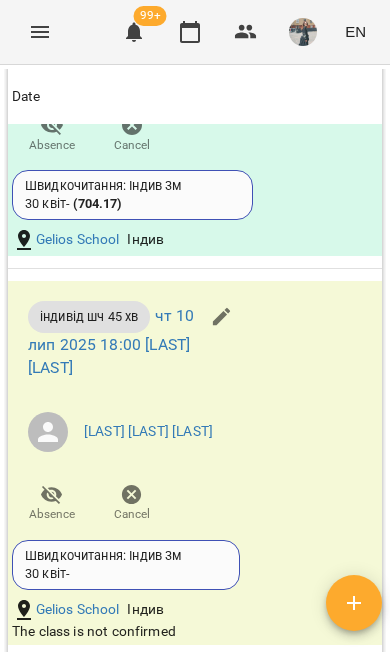 click 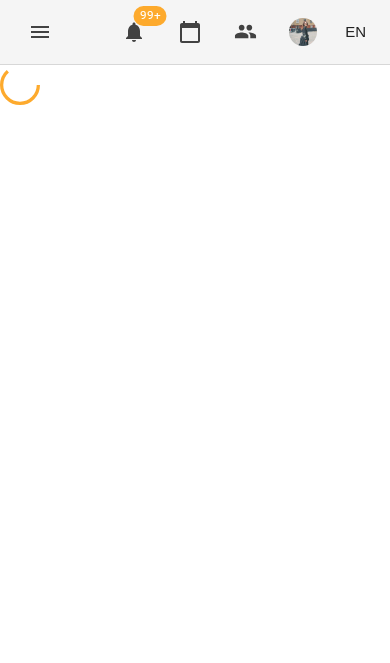 select on "**********" 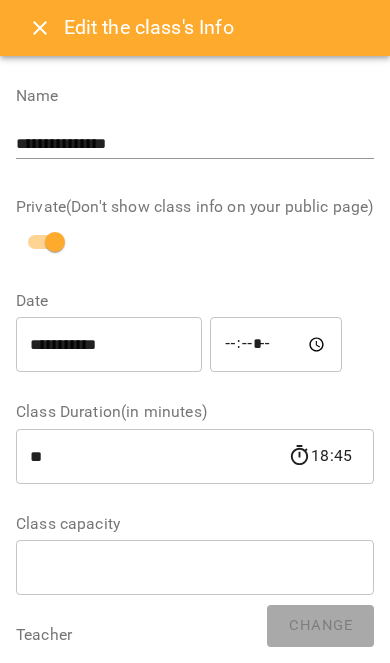 click on "**********" at bounding box center [109, 345] 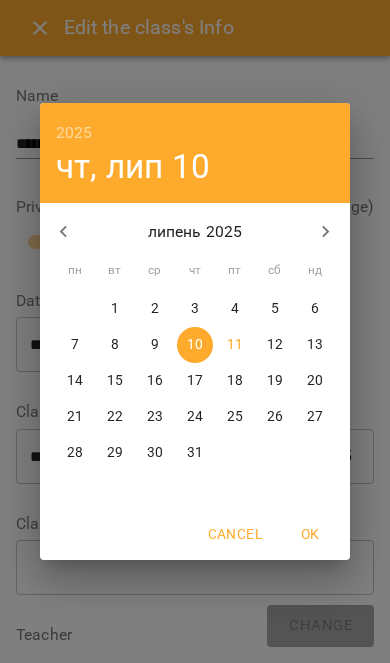 click on "11" at bounding box center (235, 345) 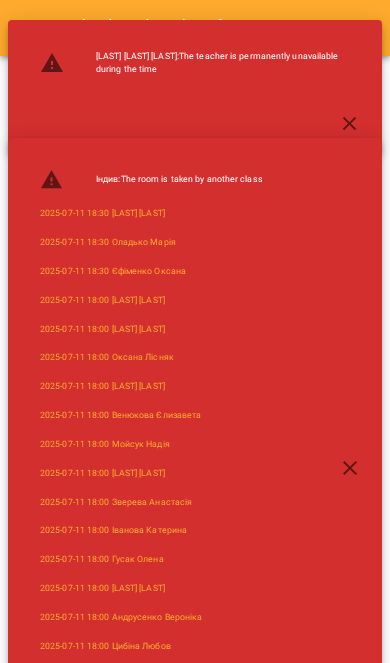 click 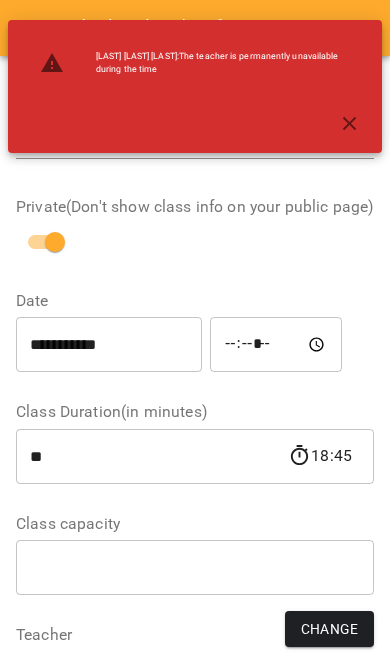 click on "*****" at bounding box center [276, 345] 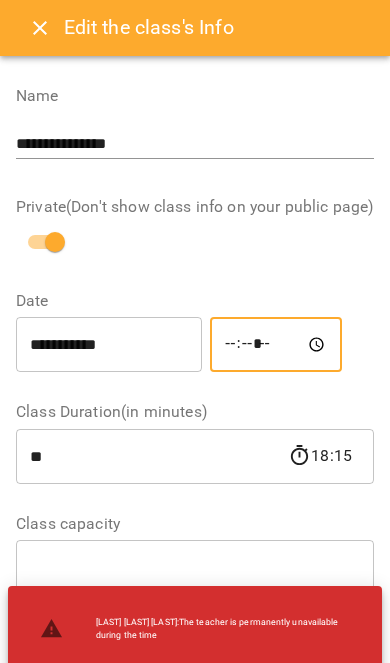 type on "*****" 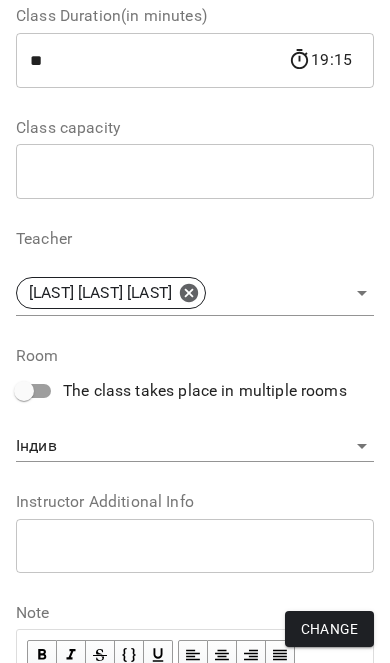 scroll, scrollTop: 397, scrollLeft: 0, axis: vertical 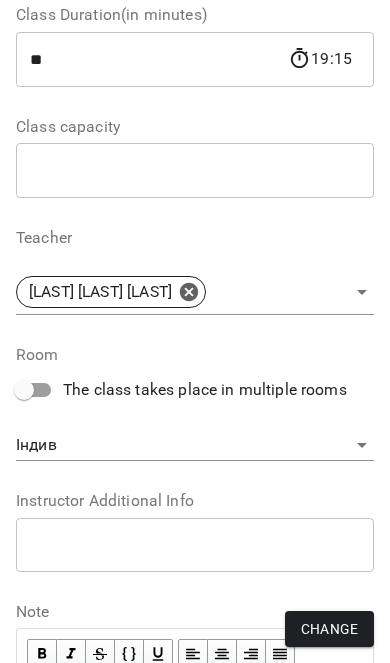 click on "**********" at bounding box center (195, 209) 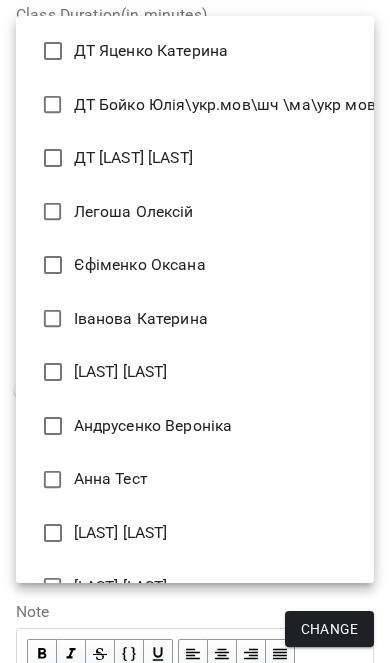 scroll, scrollTop: 2591, scrollLeft: 0, axis: vertical 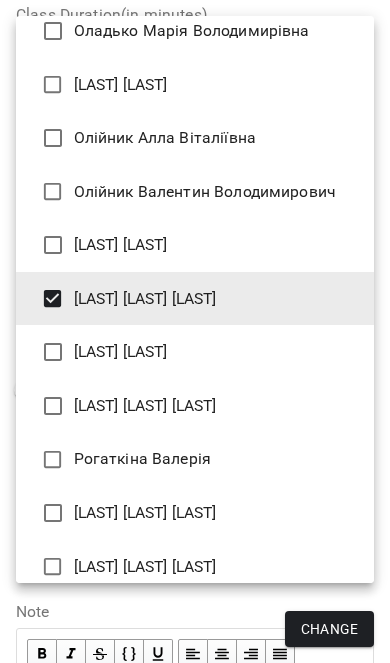 click on "[FIRST] [LAST] [PATRONYMIC]" at bounding box center (195, 299) 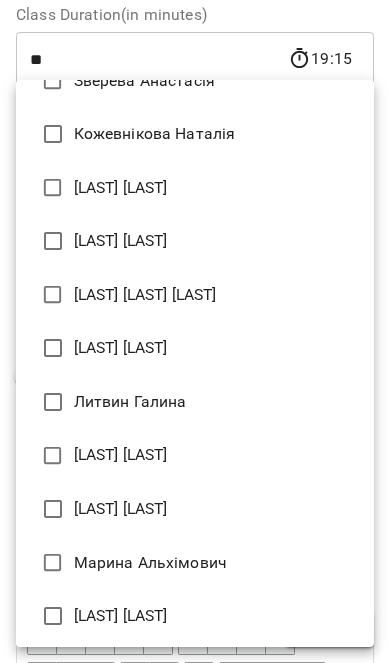 scroll, scrollTop: 1793, scrollLeft: 0, axis: vertical 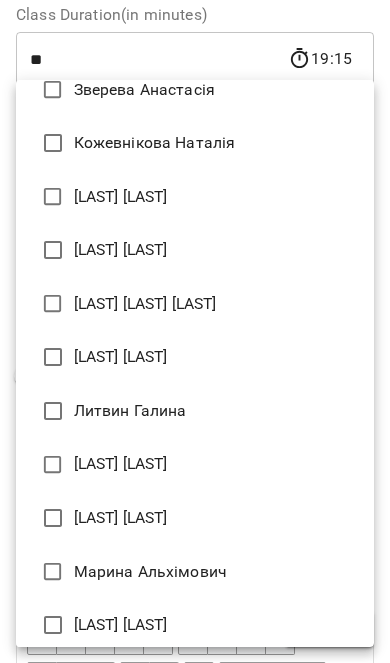 click on "Костишак Ілона Миколаївна" at bounding box center (195, 304) 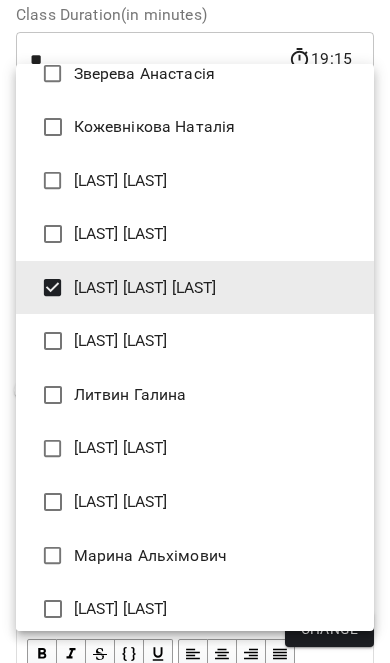 click at bounding box center (195, 331) 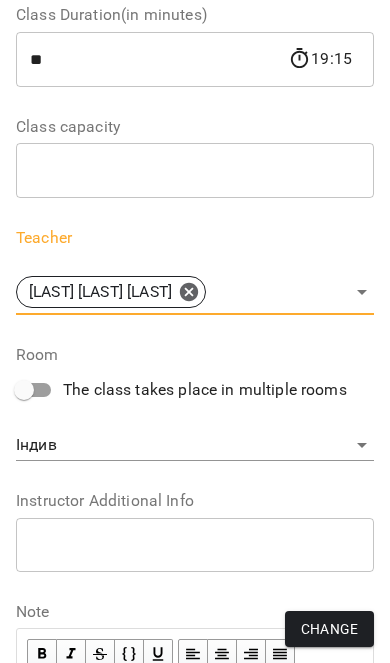 click on "Change" at bounding box center [329, 629] 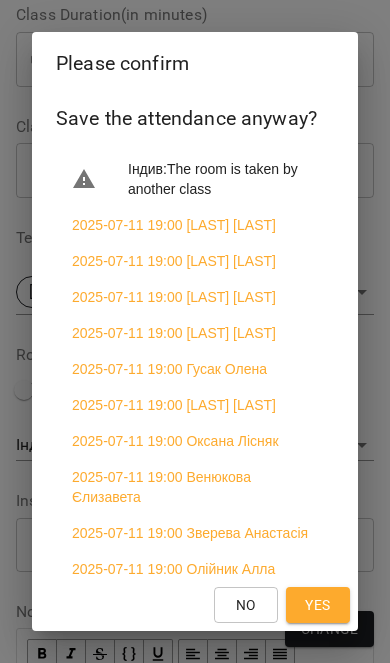 click on "Yes" at bounding box center (317, 605) 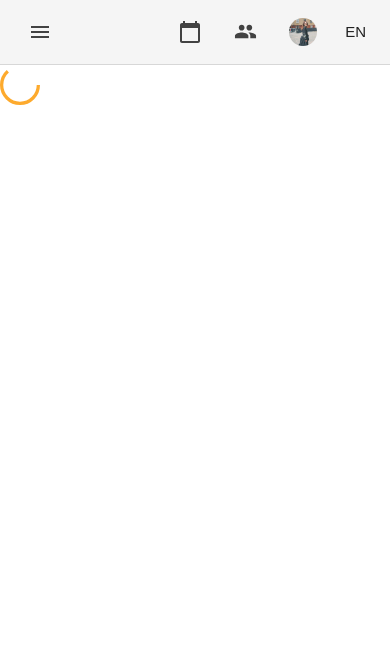scroll, scrollTop: 0, scrollLeft: 0, axis: both 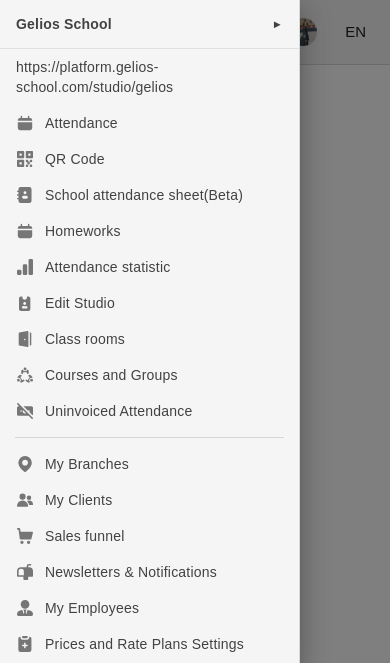 click on "My Clients" at bounding box center (149, 500) 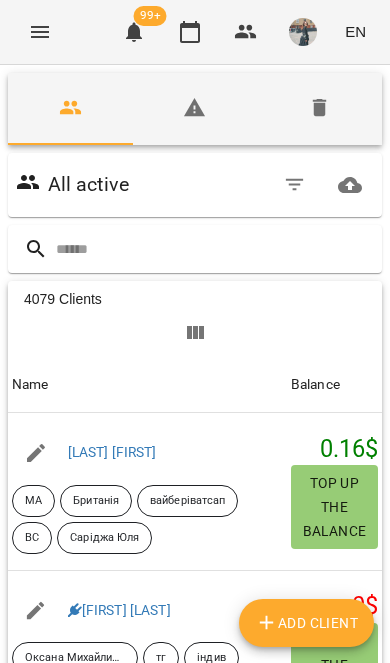 click at bounding box center (215, 249) 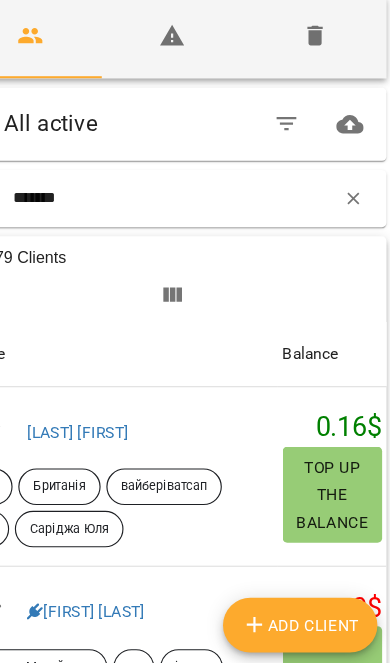 type on "********" 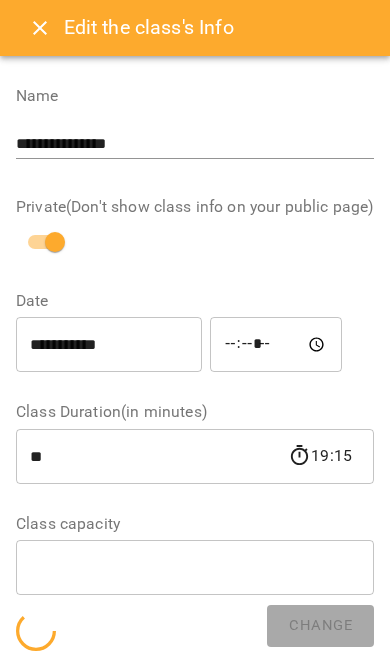 click at bounding box center (195, 331) 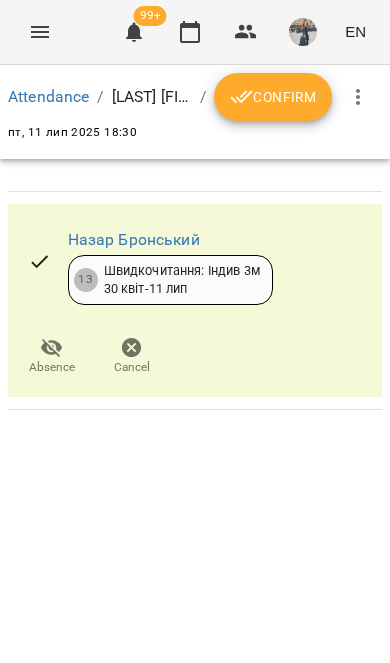 click on "Attendance / Бронський Назар / Confirm пт, 11 лип 2025 18:30   Назар Бронський 13 Швидкочитання: Індив 3м 30 квіт  -  11 лип Absence Cancel" at bounding box center (195, 241) 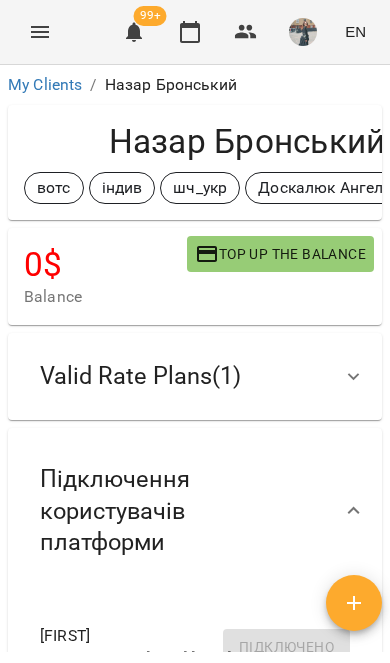 click on "My Clients" at bounding box center (45, 84) 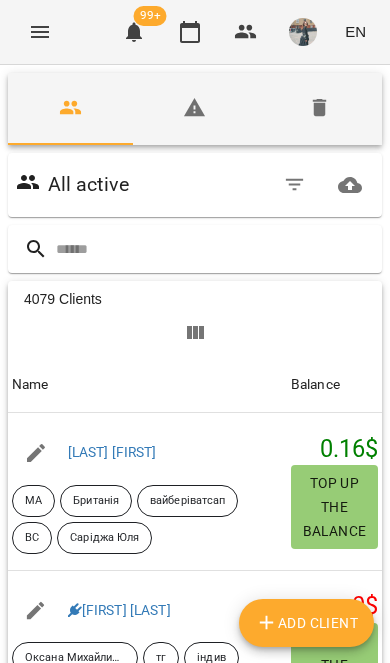 click at bounding box center [215, 249] 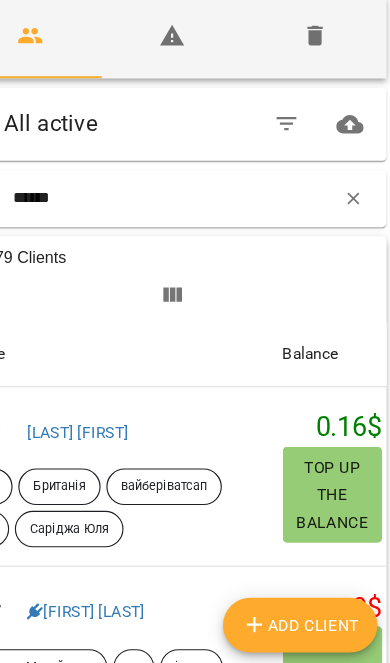 type on "******" 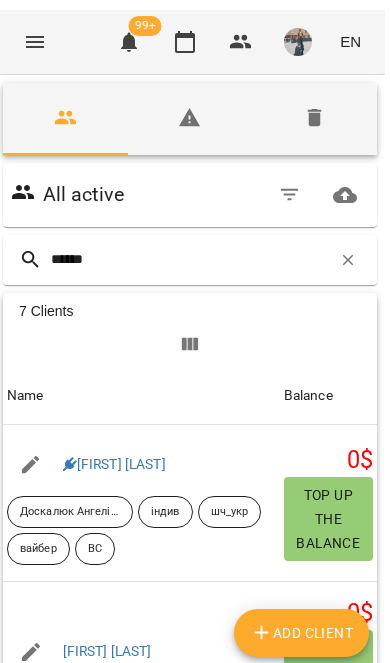 scroll, scrollTop: 11, scrollLeft: 0, axis: vertical 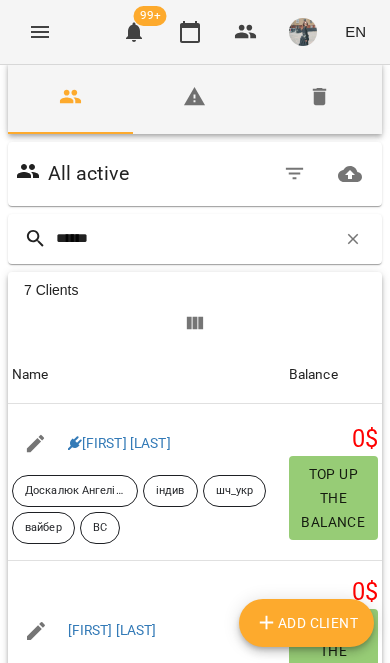click on "[FIRST] [LAST]" at bounding box center (119, 443) 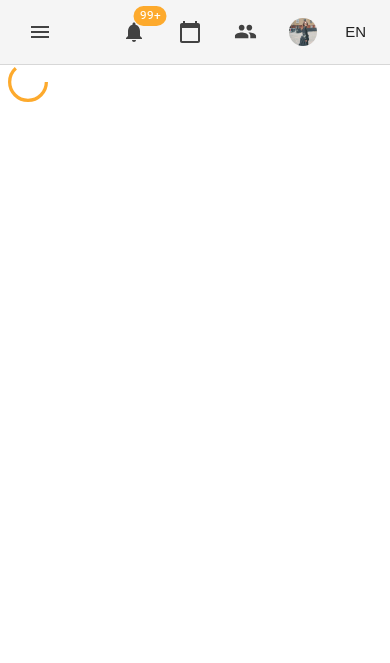 scroll, scrollTop: 0, scrollLeft: 0, axis: both 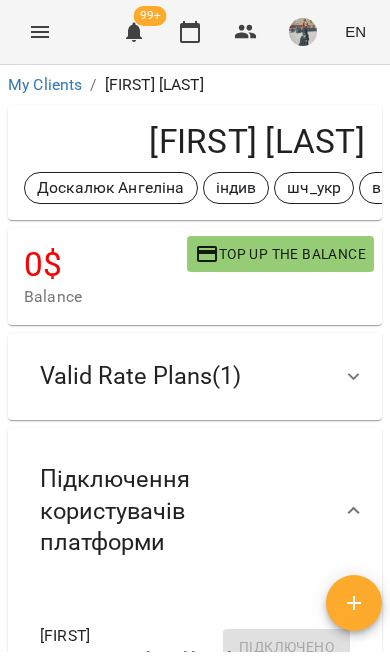 click at bounding box center [354, 377] 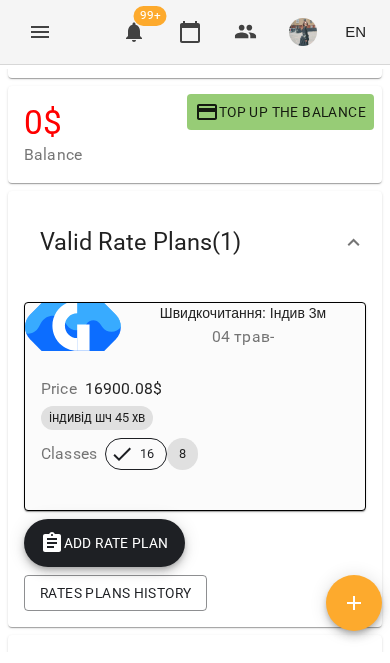 scroll, scrollTop: 264, scrollLeft: 0, axis: vertical 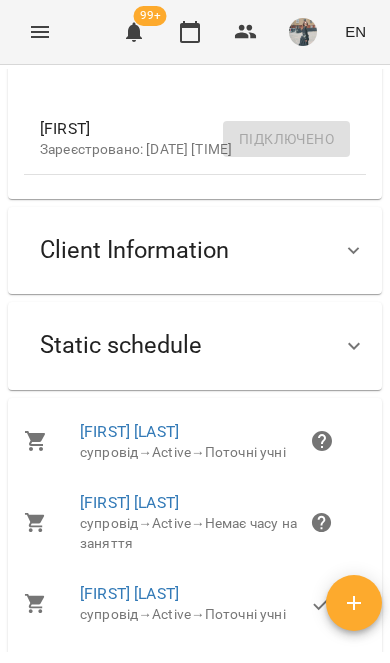 click 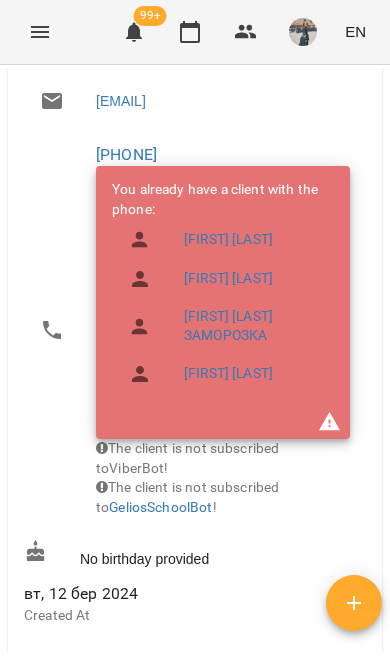 scroll, scrollTop: 1272, scrollLeft: 0, axis: vertical 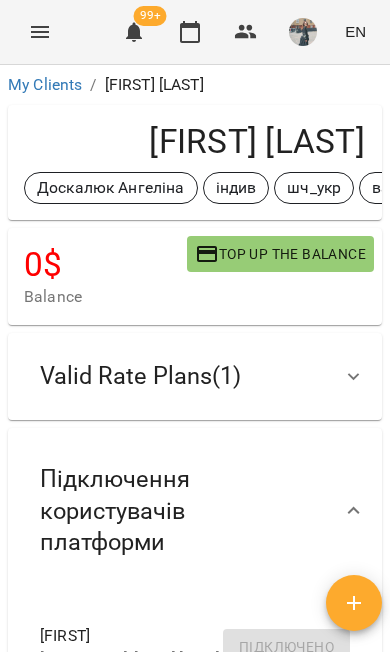 click on "My Clients" at bounding box center (45, 84) 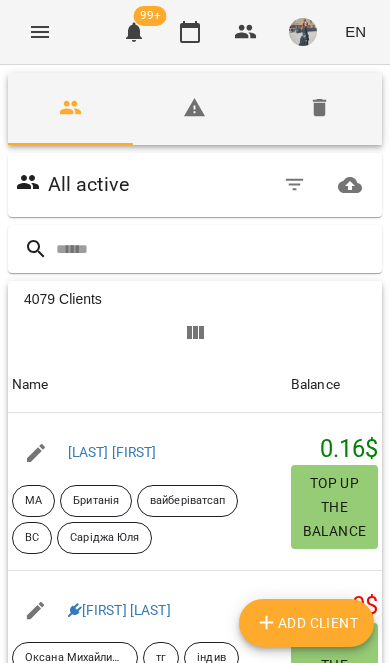 click at bounding box center (215, 249) 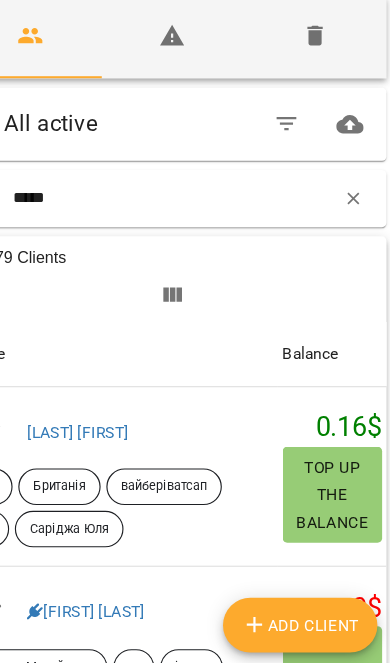 type on "*****" 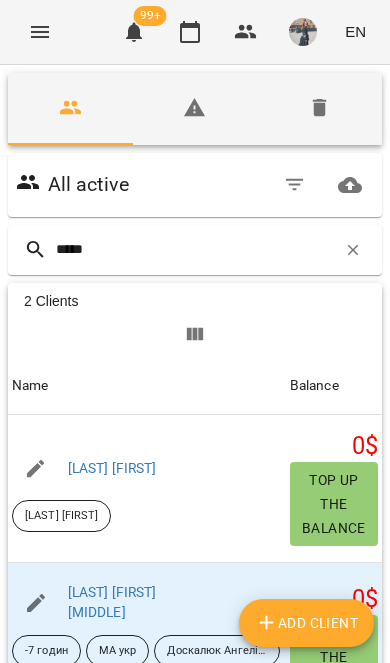 click at bounding box center [36, 603] 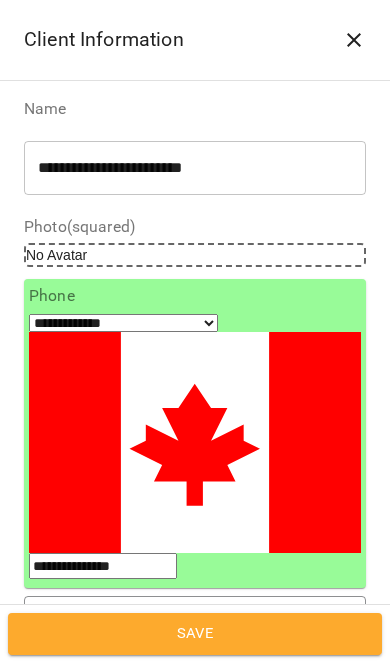 click on "**********" at bounding box center (195, 712) 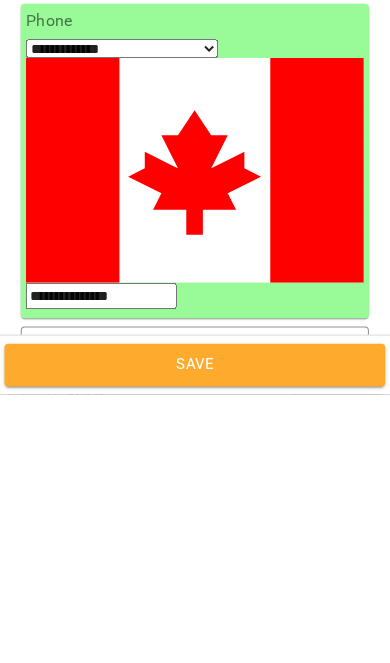 click on "**********" at bounding box center [195, 712] 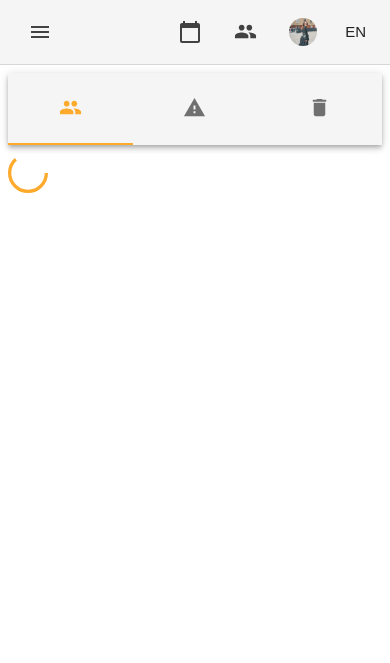 scroll, scrollTop: 11, scrollLeft: 4, axis: both 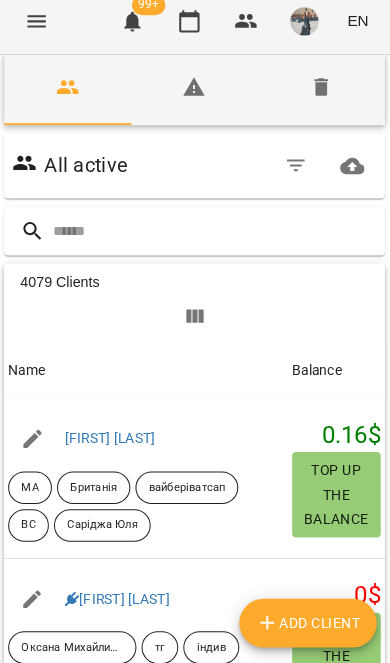 click at bounding box center [215, 238] 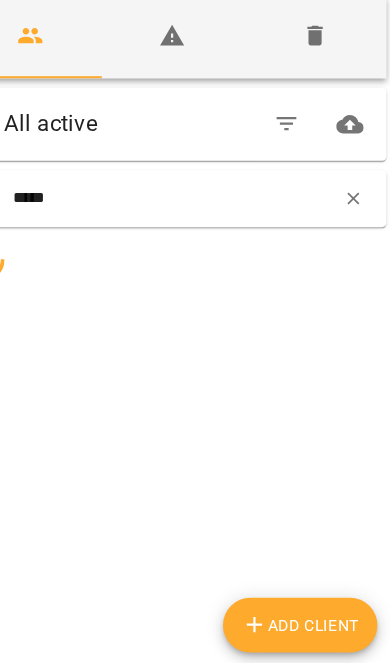 type on "*****" 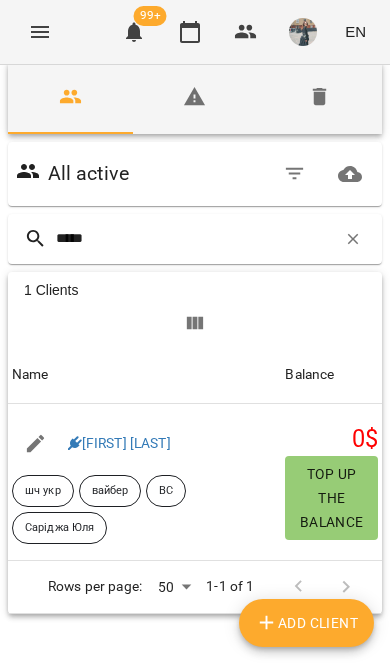 click on "[FIRST] [LAST]" at bounding box center [119, 443] 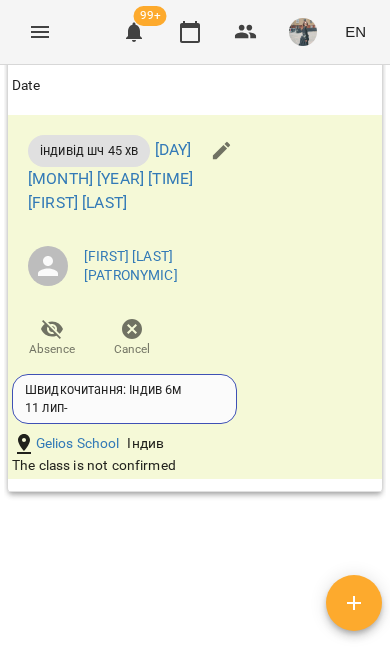 scroll, scrollTop: 2068, scrollLeft: 0, axis: vertical 